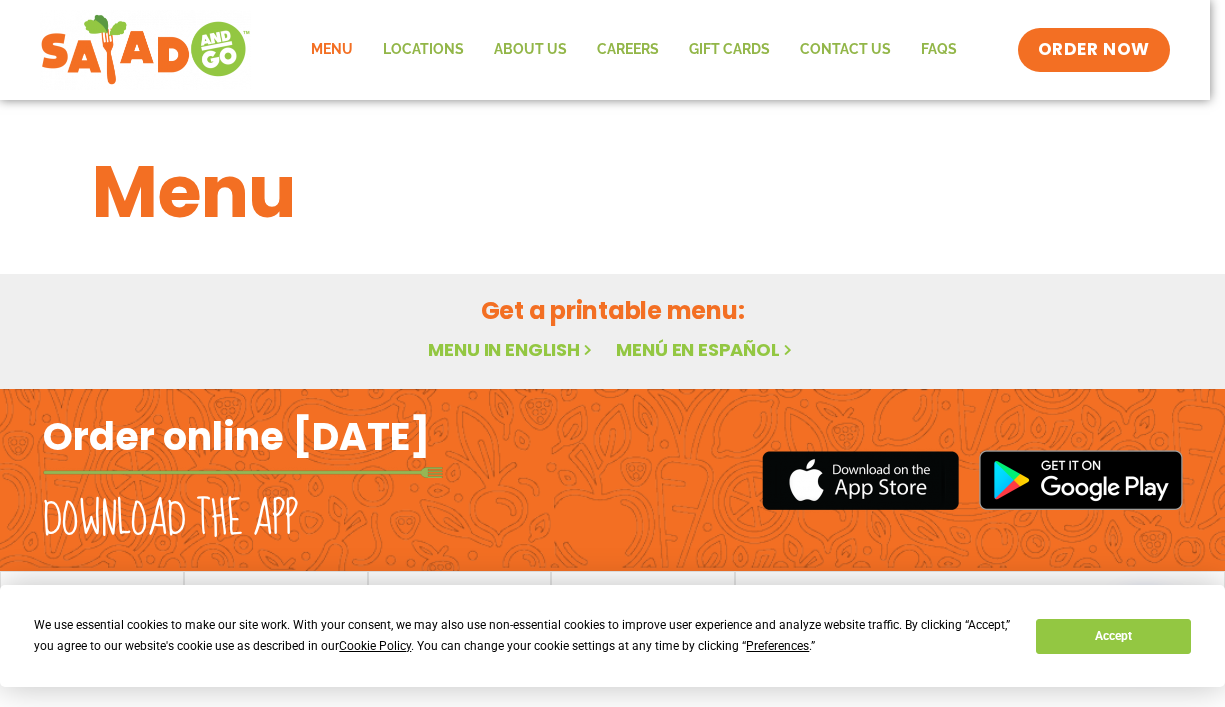 scroll, scrollTop: 0, scrollLeft: 0, axis: both 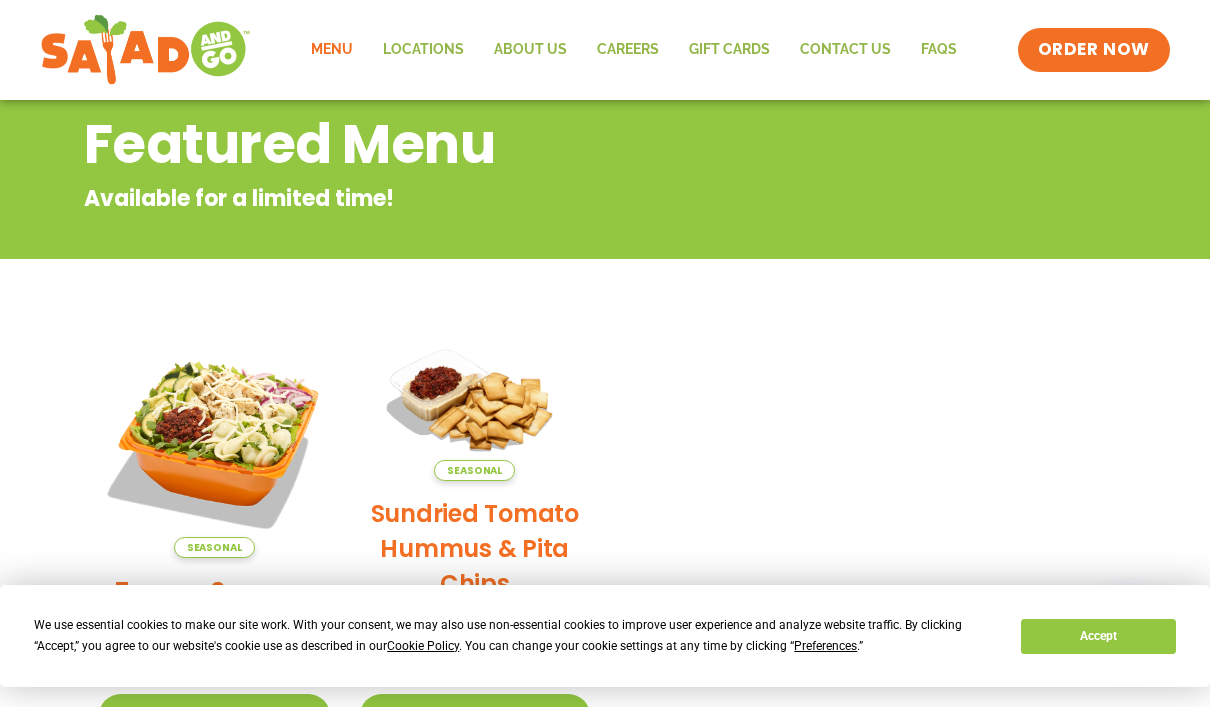 click on "Menu" 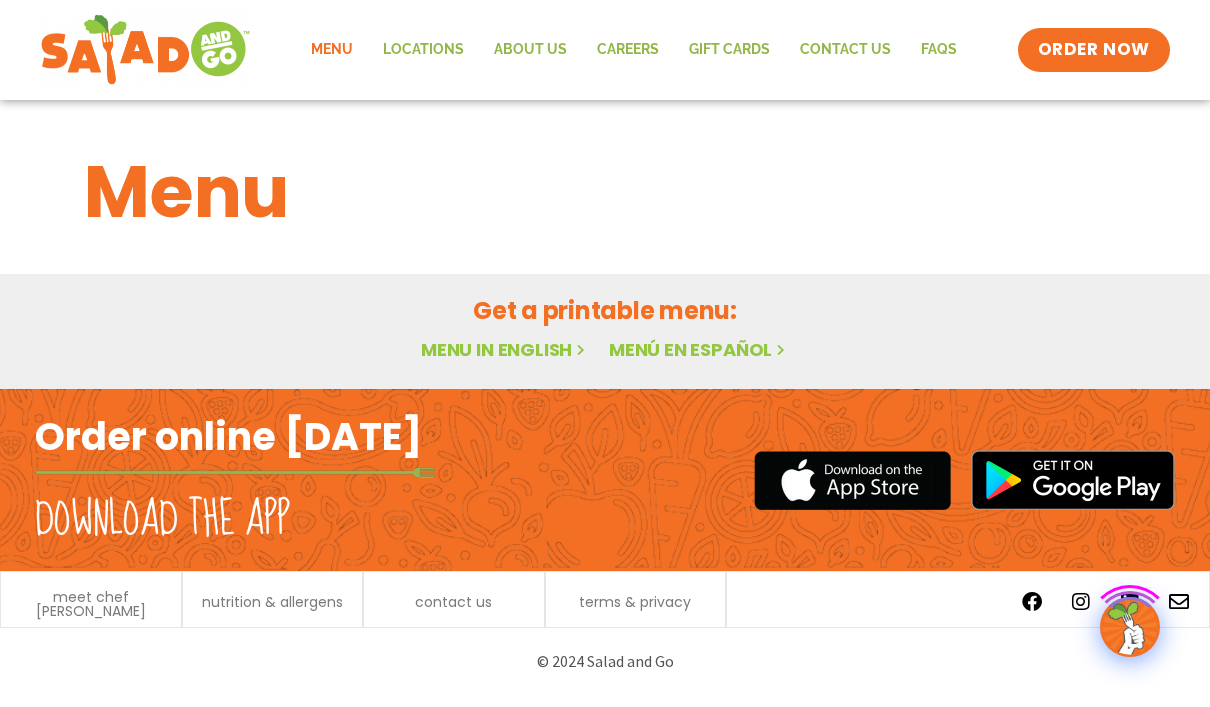 scroll, scrollTop: 0, scrollLeft: 0, axis: both 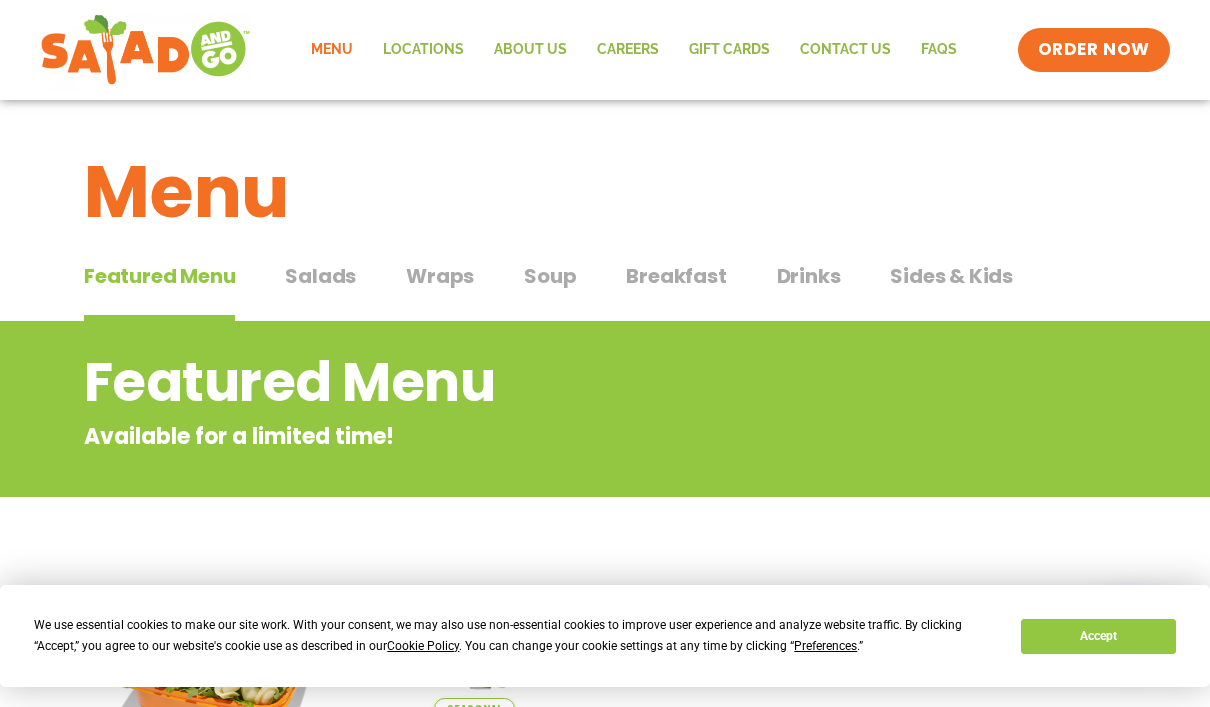 click on "Wraps" at bounding box center (440, 276) 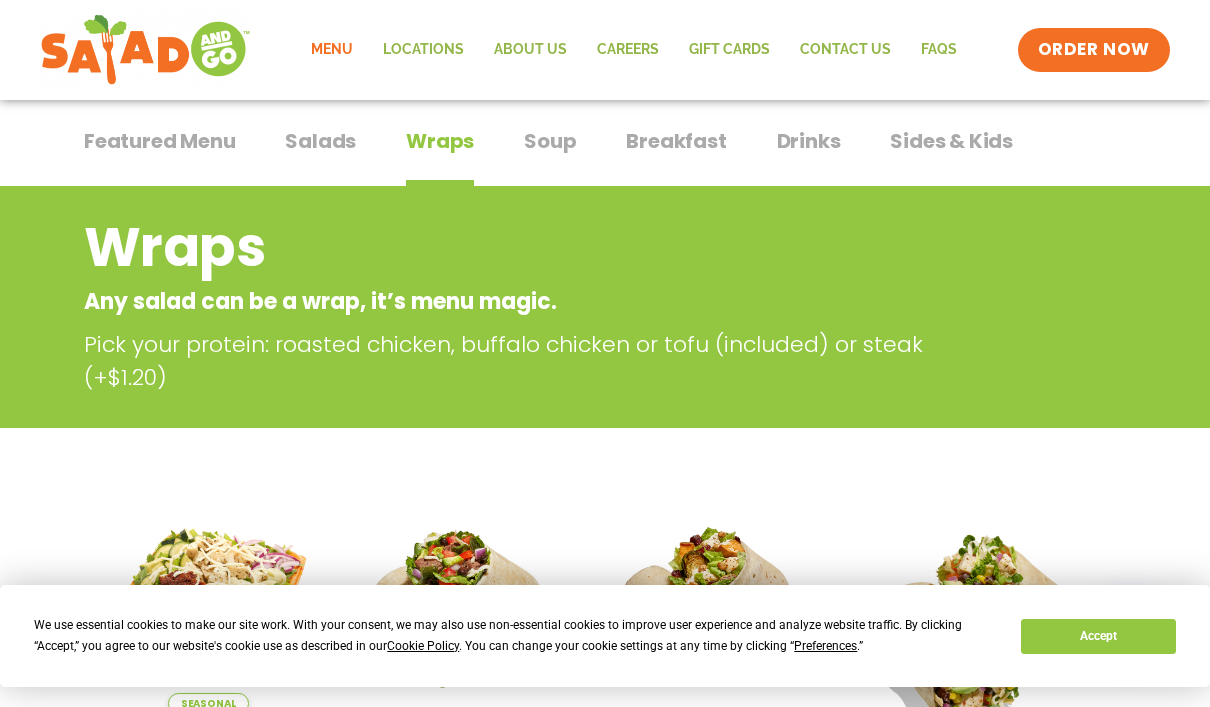 scroll, scrollTop: 0, scrollLeft: 0, axis: both 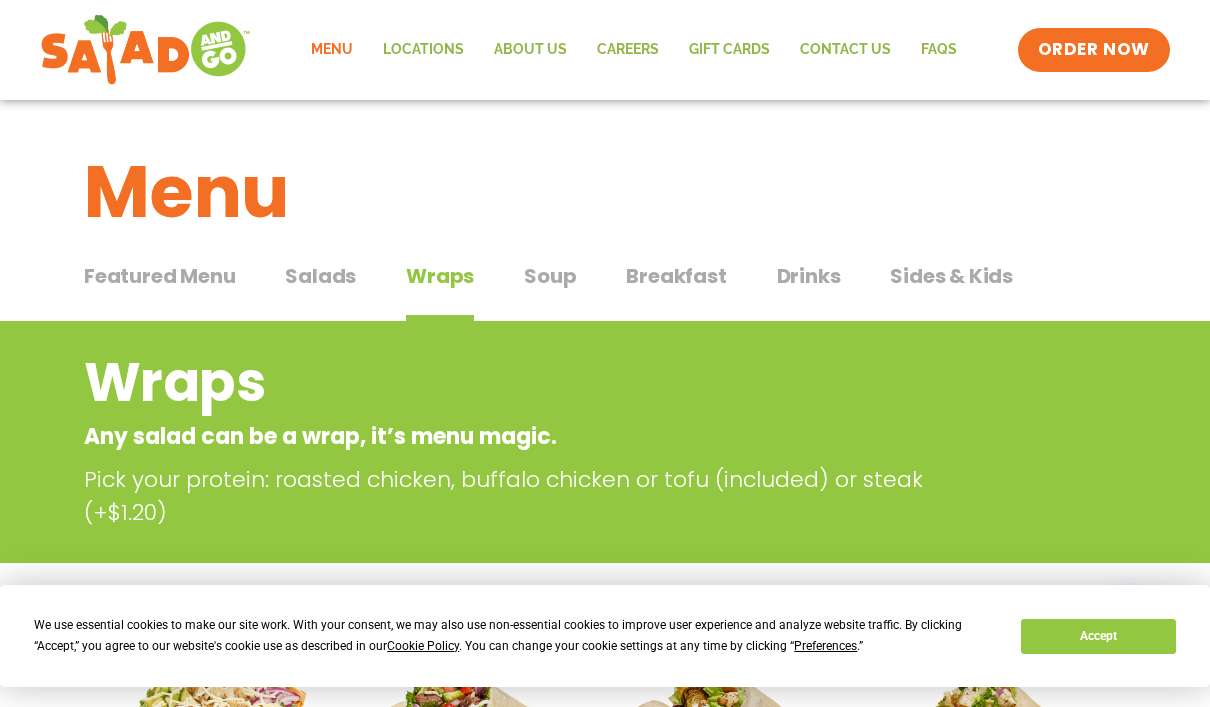 click on "Salads" at bounding box center (320, 276) 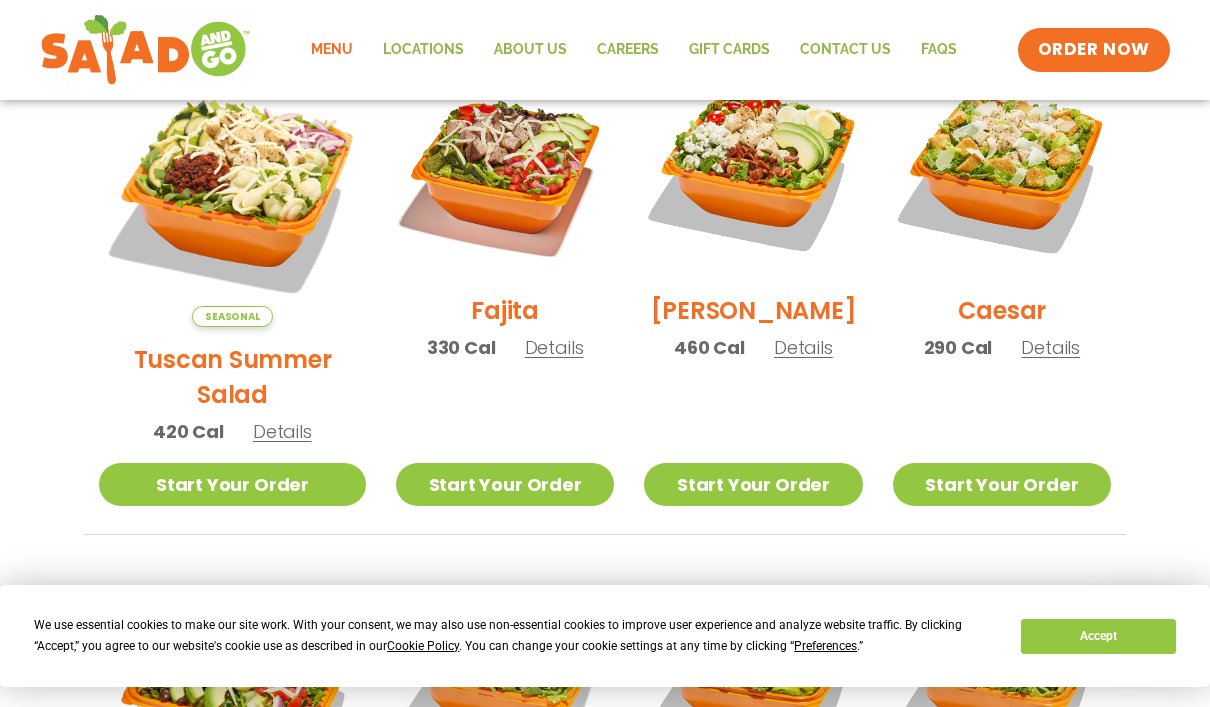 scroll, scrollTop: 404, scrollLeft: 0, axis: vertical 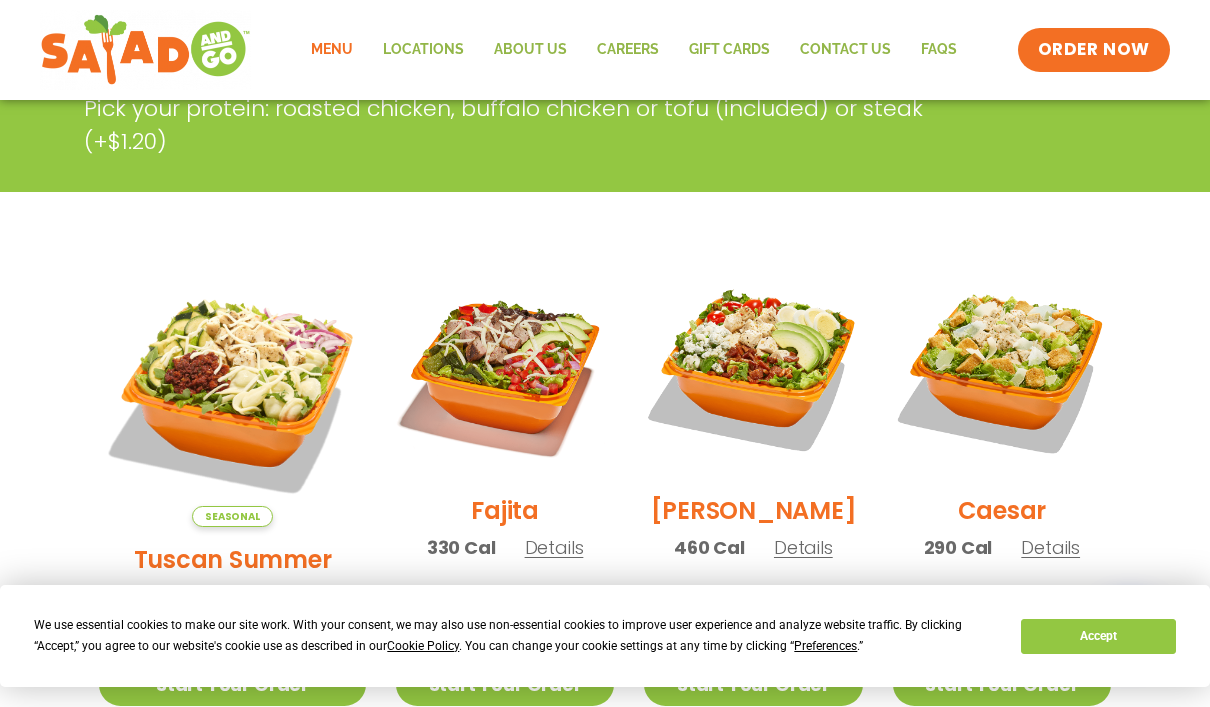 click on "Details" at bounding box center (803, 547) 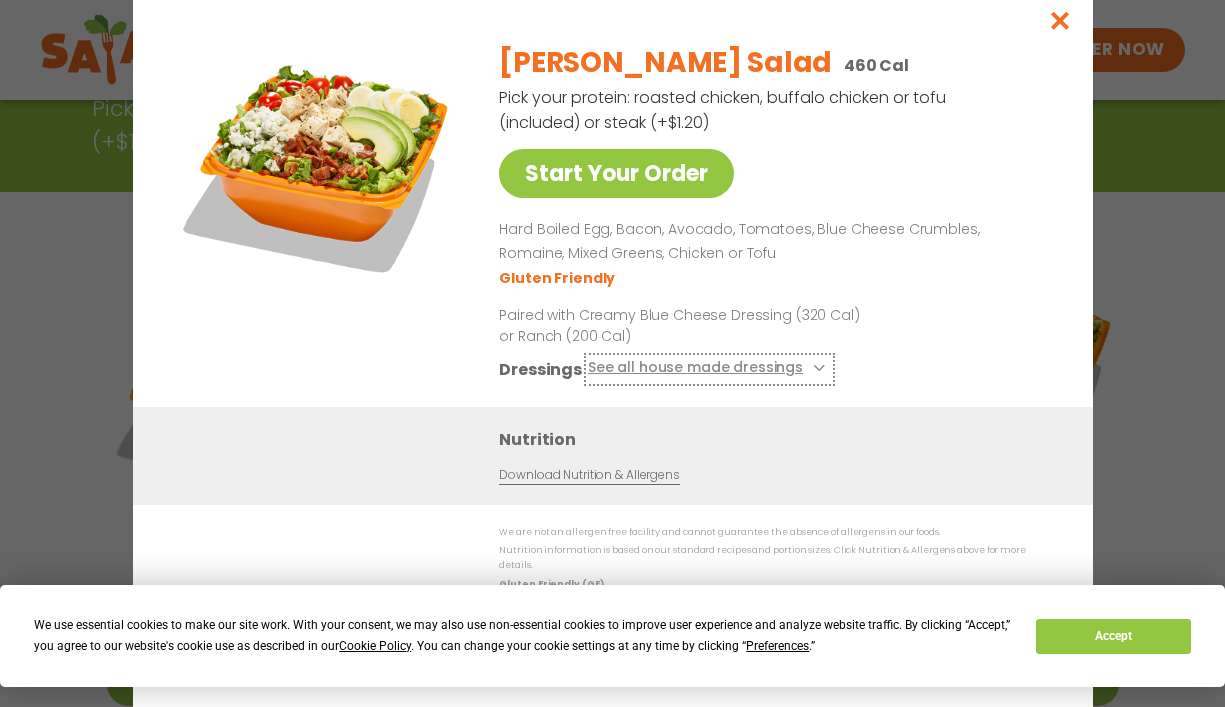 click at bounding box center (817, 368) 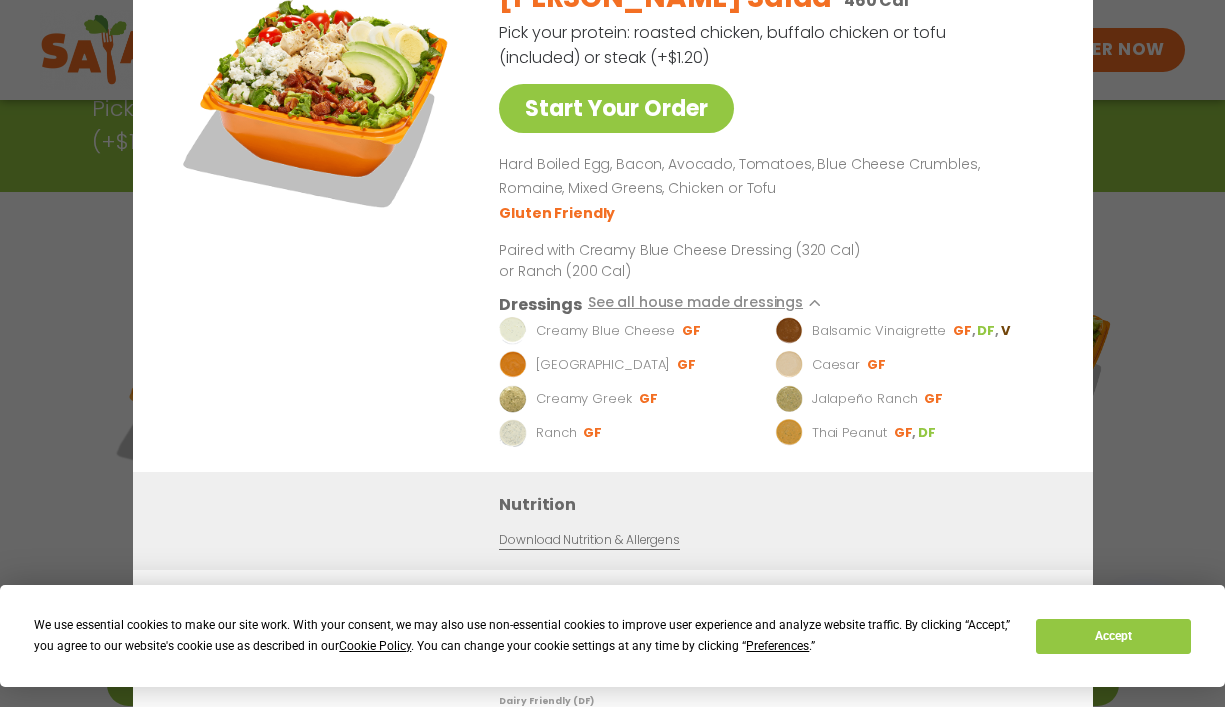 click on "Start Your Order" at bounding box center [318, 217] 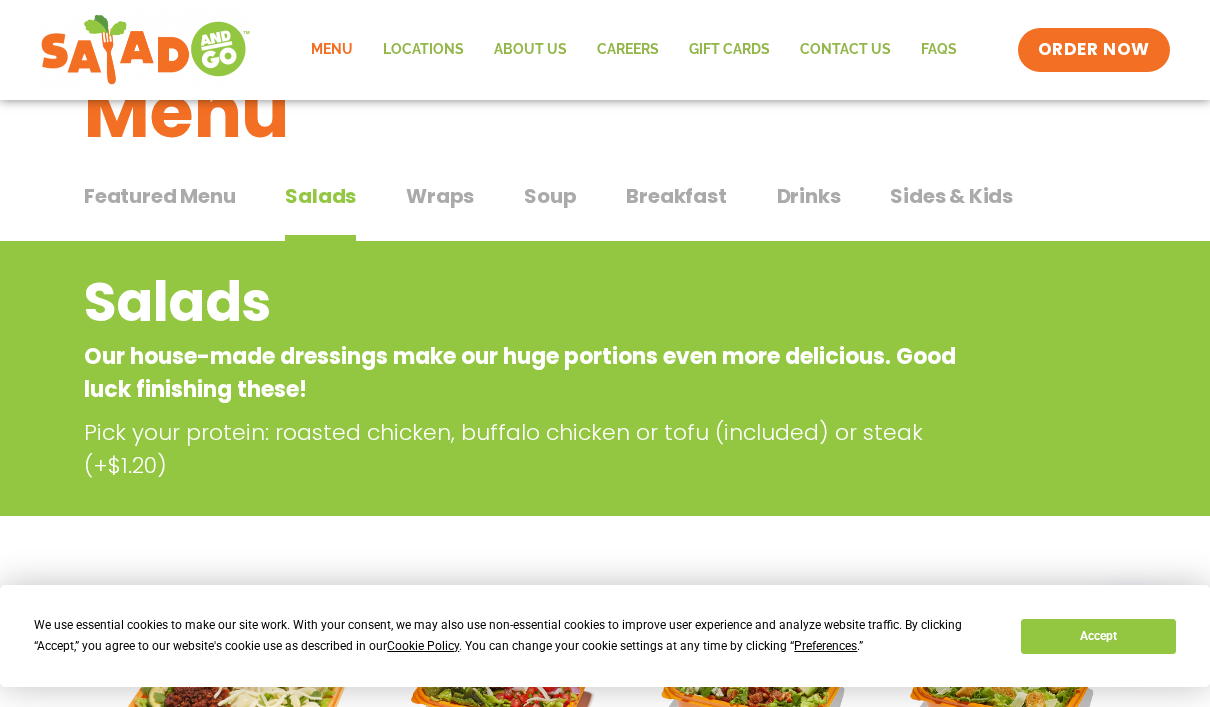 scroll, scrollTop: 0, scrollLeft: 0, axis: both 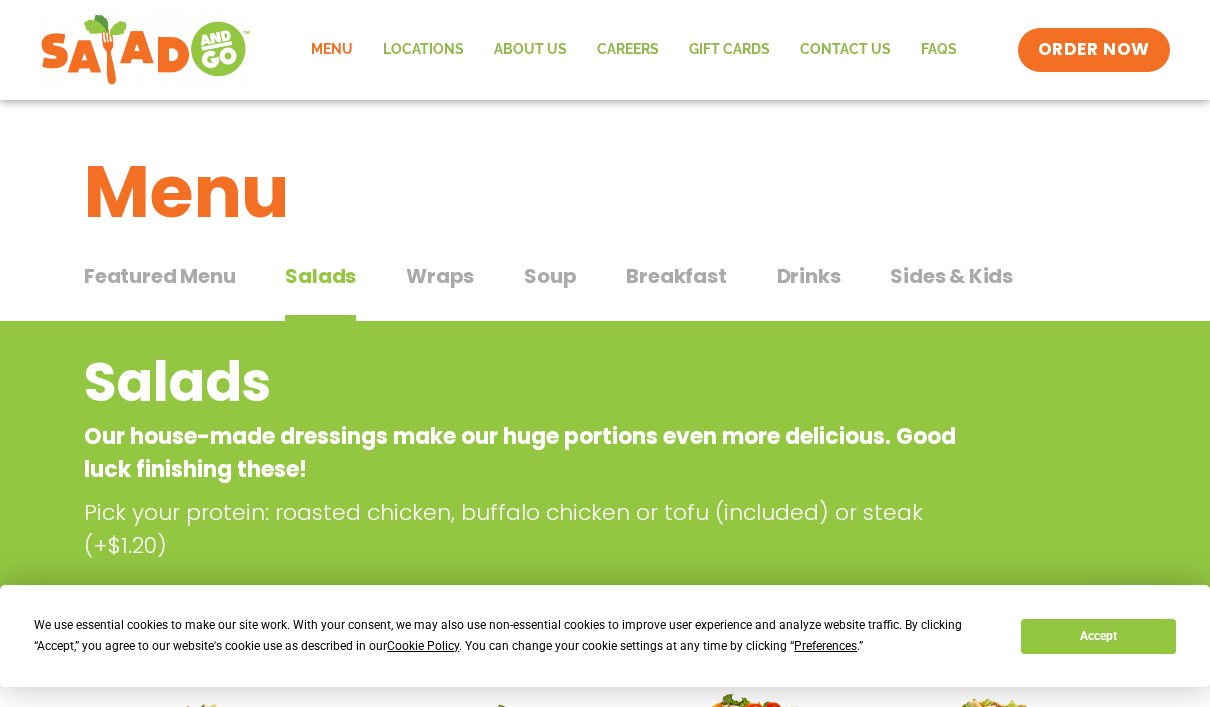 click on "Featured Menu" at bounding box center (159, 276) 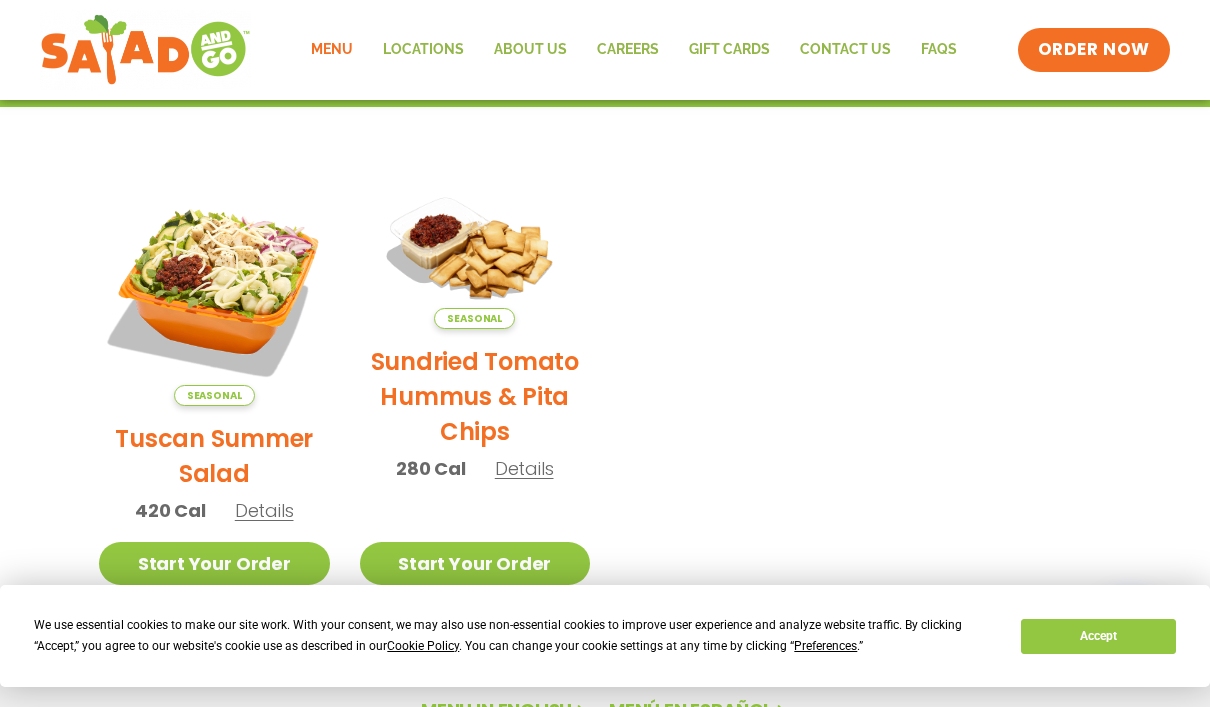 scroll, scrollTop: 438, scrollLeft: 0, axis: vertical 